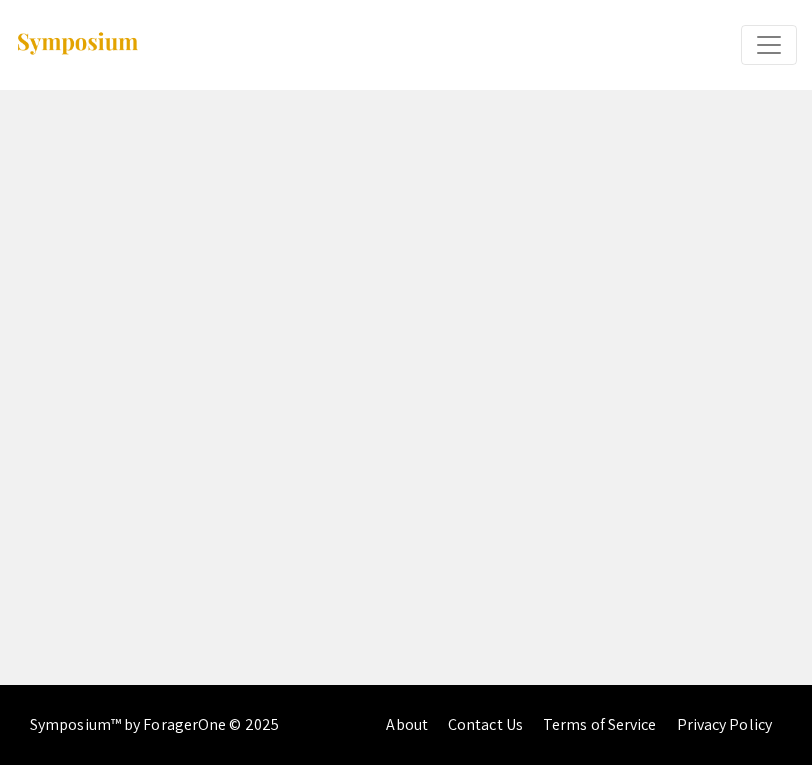 scroll, scrollTop: 0, scrollLeft: 0, axis: both 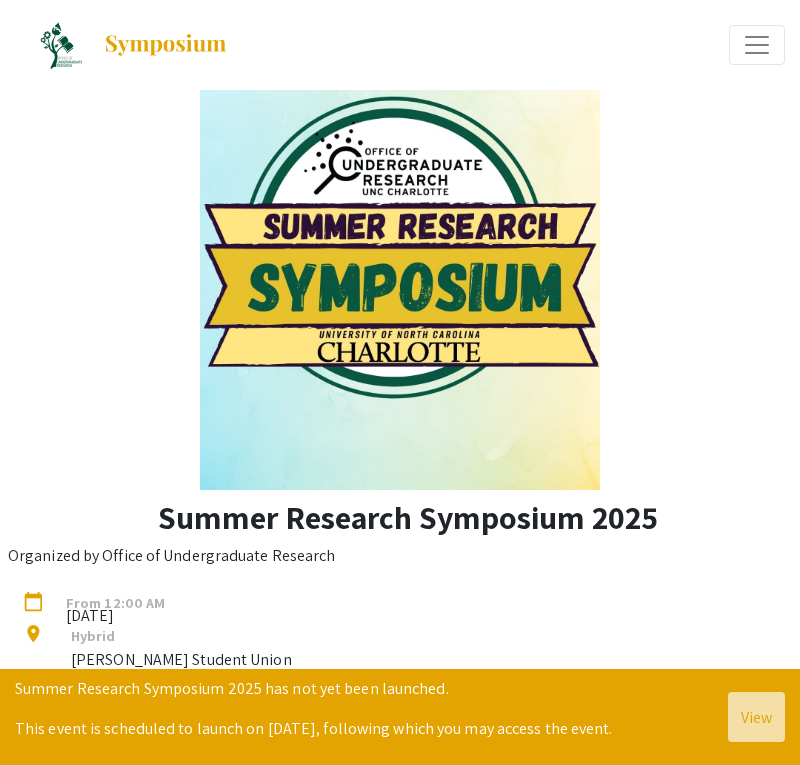 click at bounding box center [757, 45] 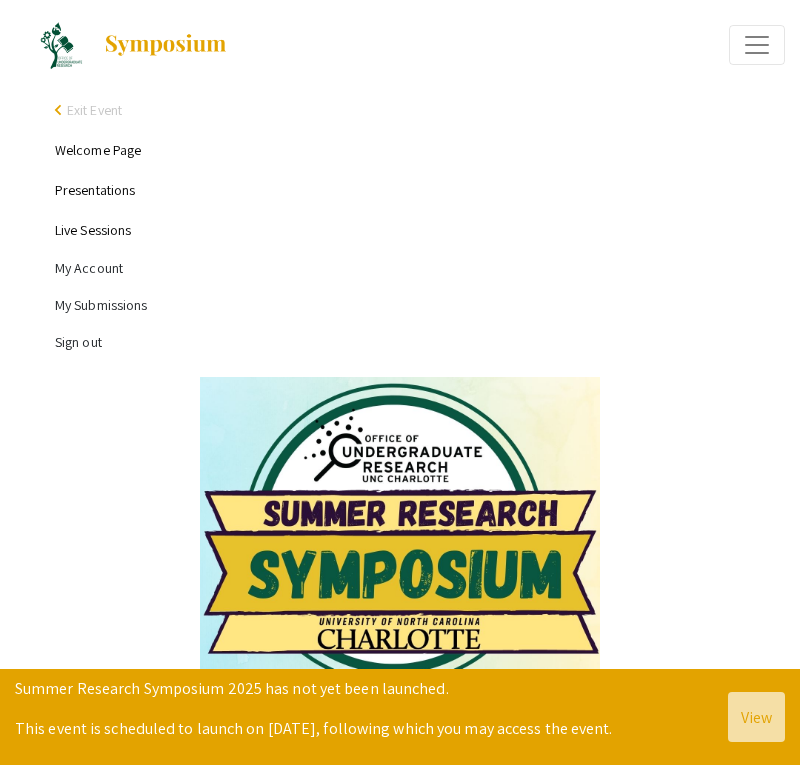 click on "My Account" at bounding box center [420, 268] 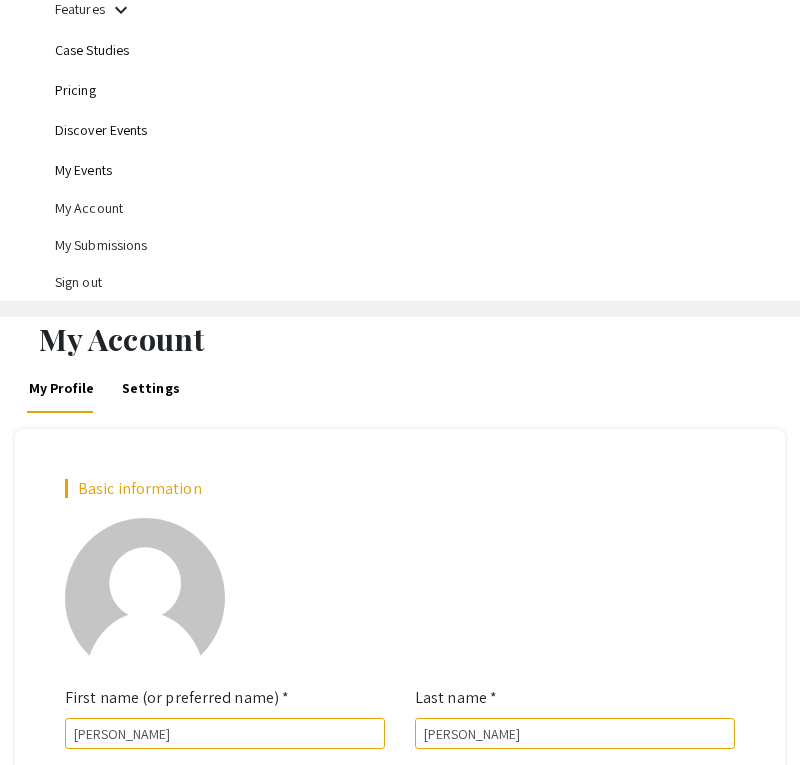 scroll, scrollTop: 0, scrollLeft: 0, axis: both 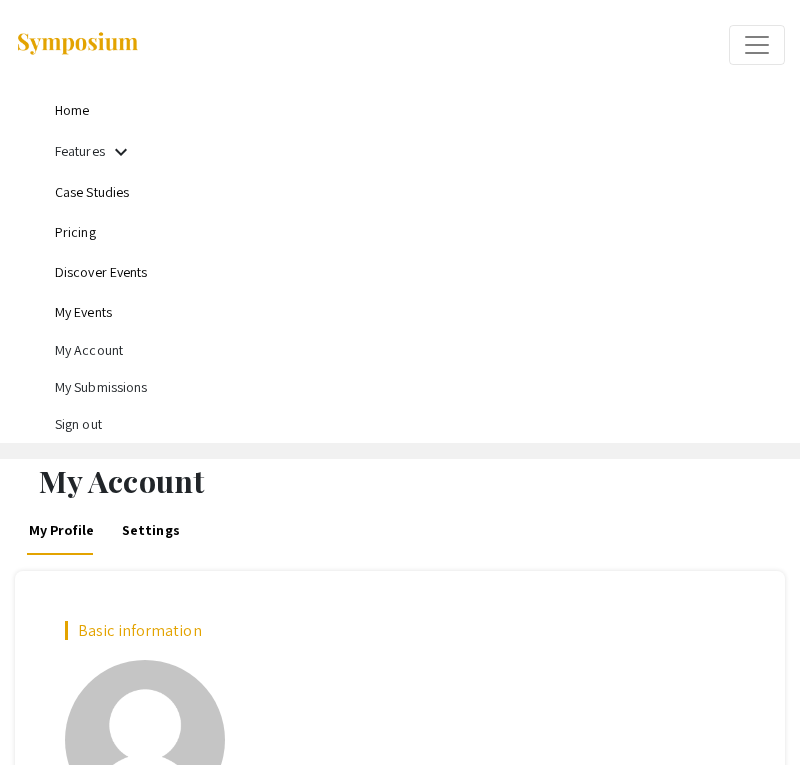 click on "My Submissions" at bounding box center (420, 387) 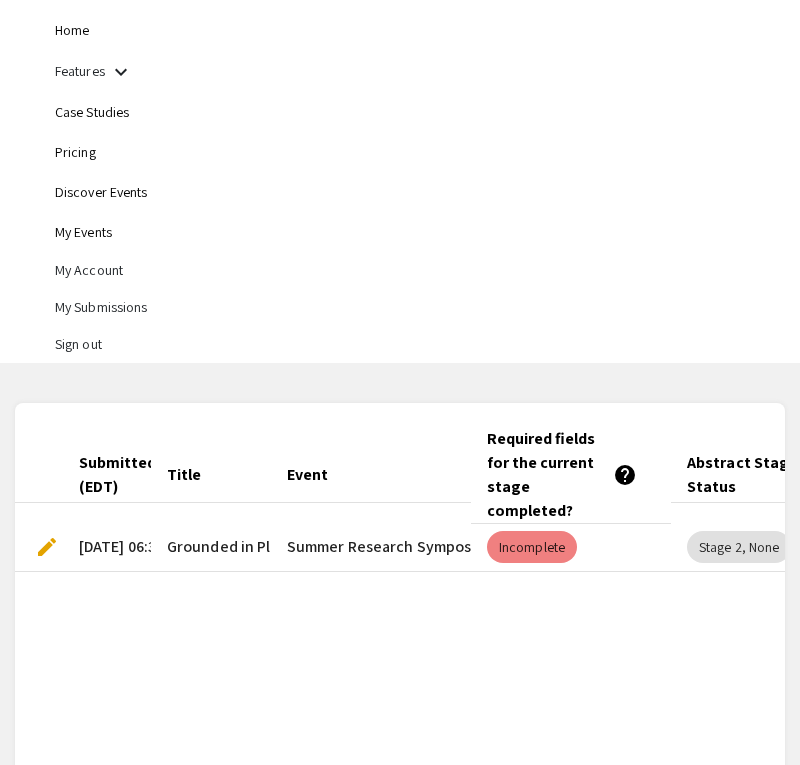 scroll, scrollTop: 229, scrollLeft: 0, axis: vertical 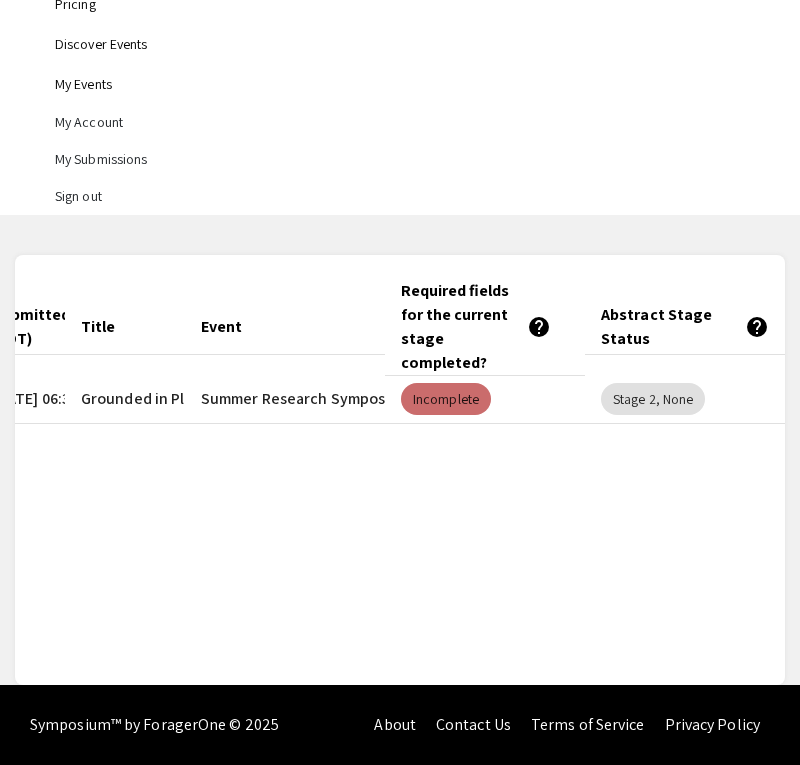 click on "Incomplete" at bounding box center (446, 399) 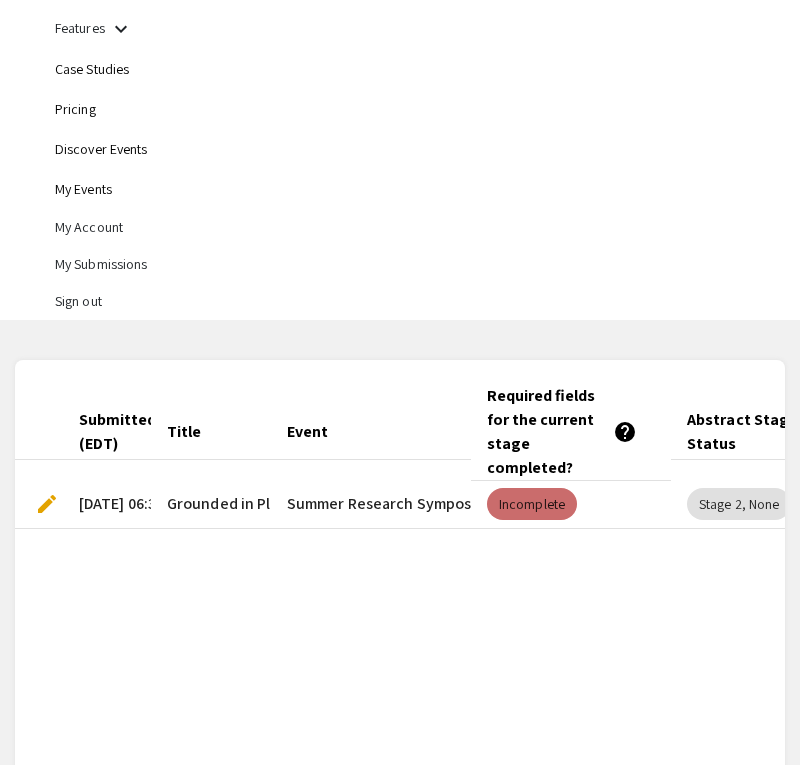 scroll, scrollTop: 0, scrollLeft: 0, axis: both 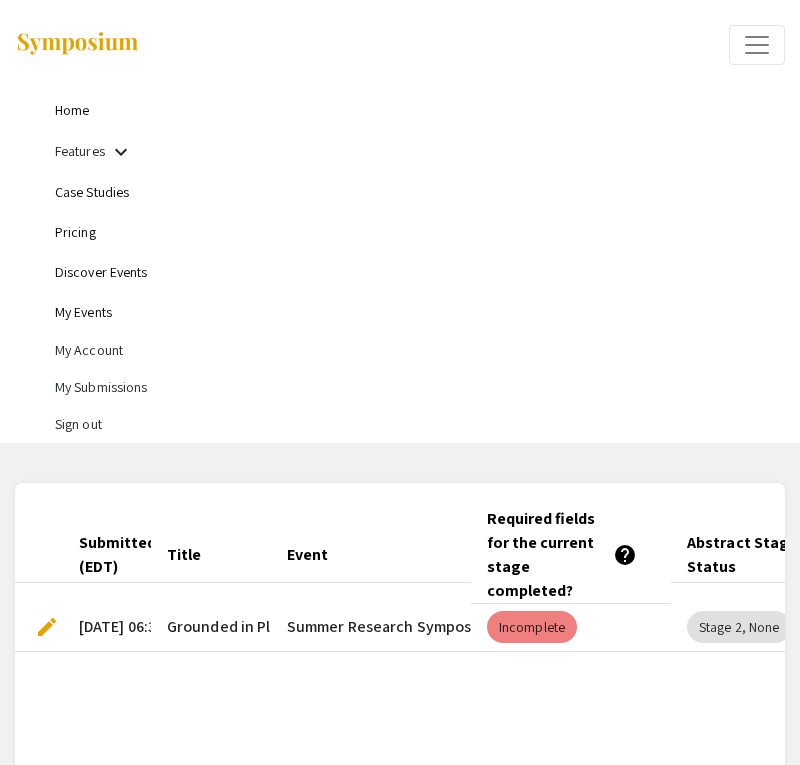 click on "Home" at bounding box center [72, 110] 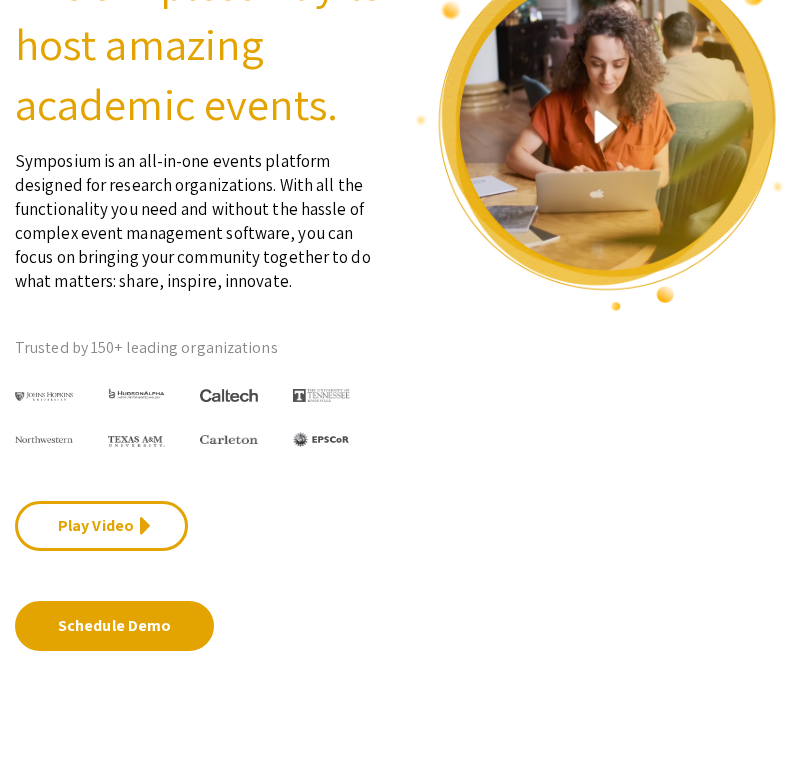 scroll, scrollTop: 0, scrollLeft: 0, axis: both 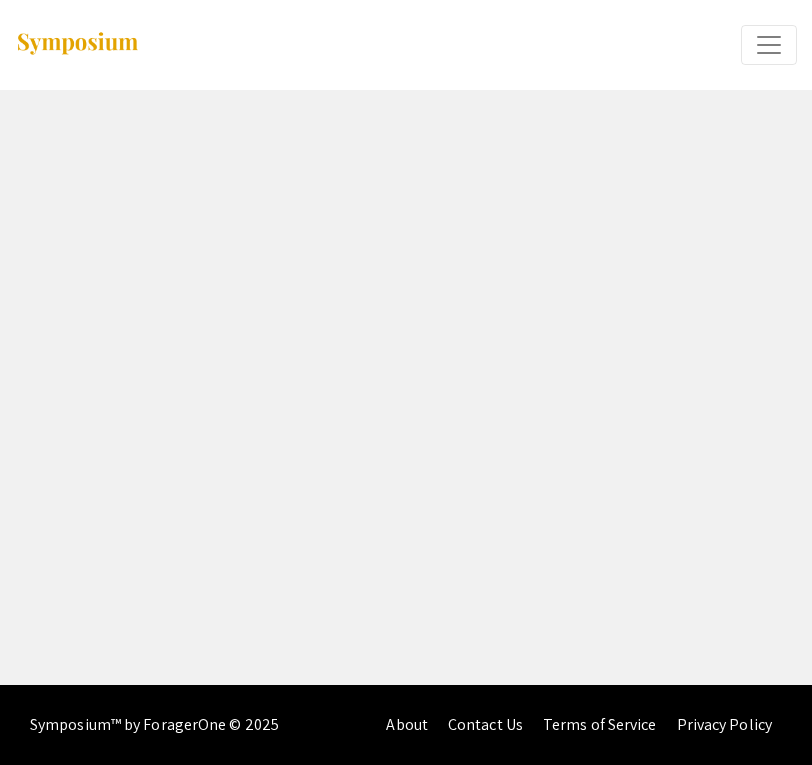 click at bounding box center [769, 45] 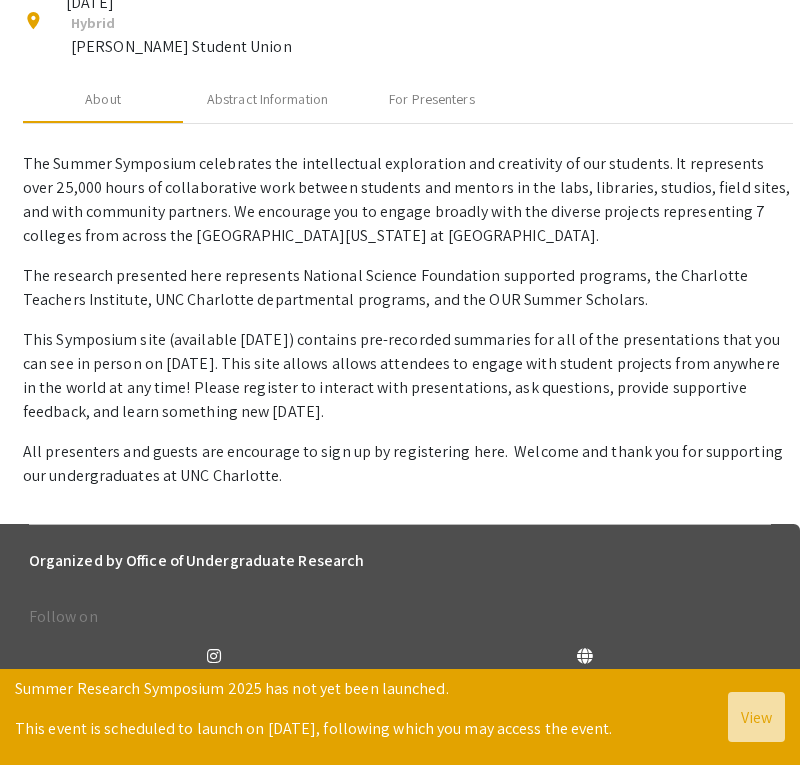 scroll, scrollTop: 819, scrollLeft: 0, axis: vertical 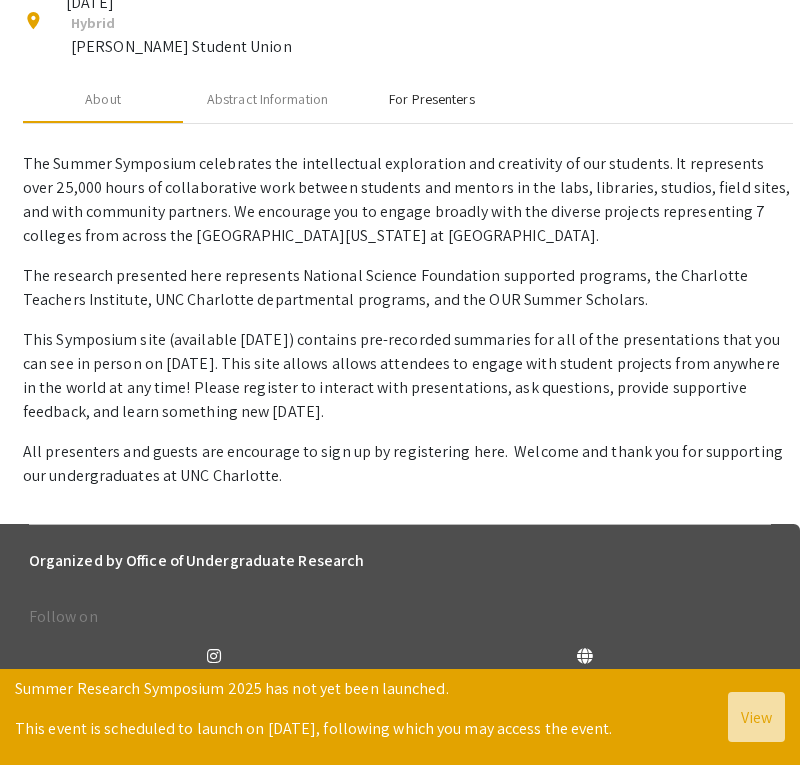 click on "For Presenters" at bounding box center (432, 99) 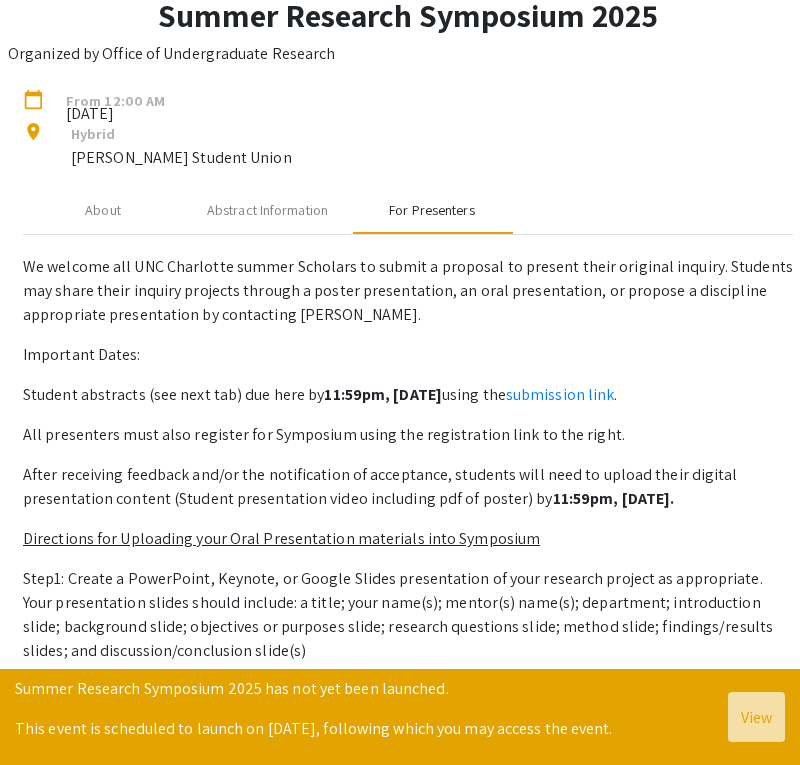 scroll, scrollTop: 237, scrollLeft: 0, axis: vertical 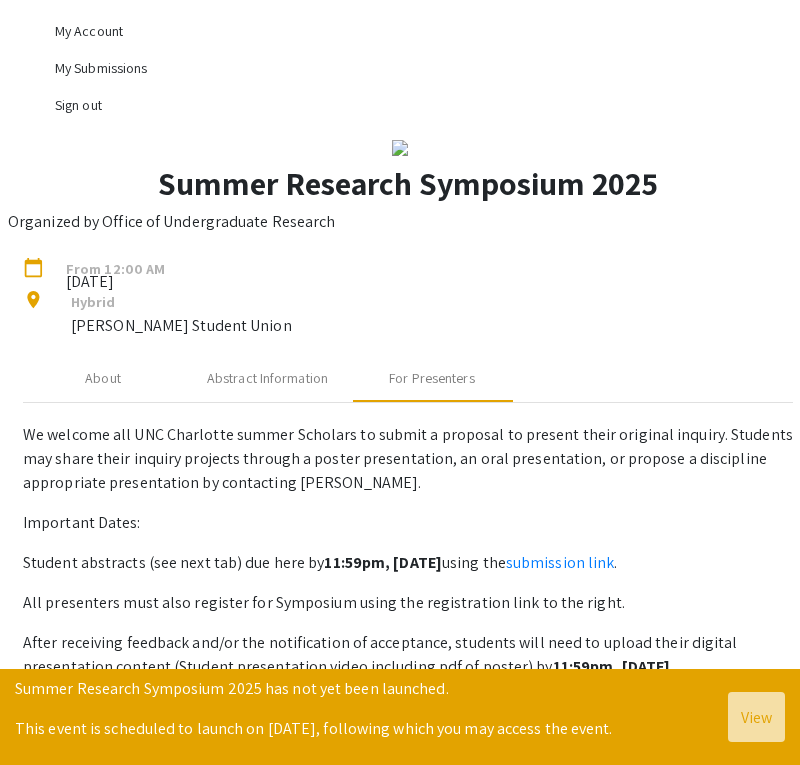 click on "My Submissions" at bounding box center (420, 68) 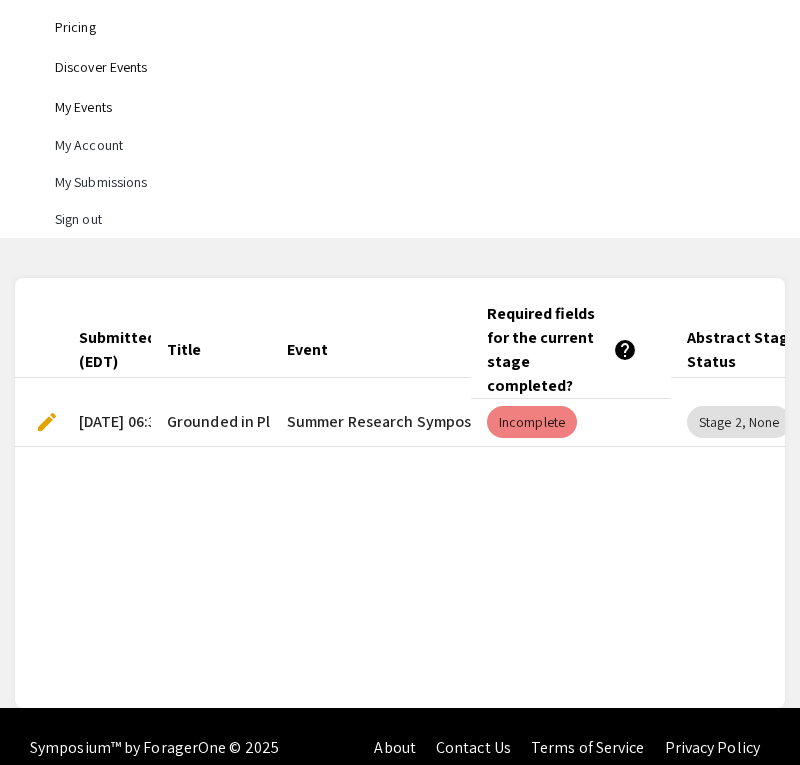 scroll, scrollTop: 229, scrollLeft: 0, axis: vertical 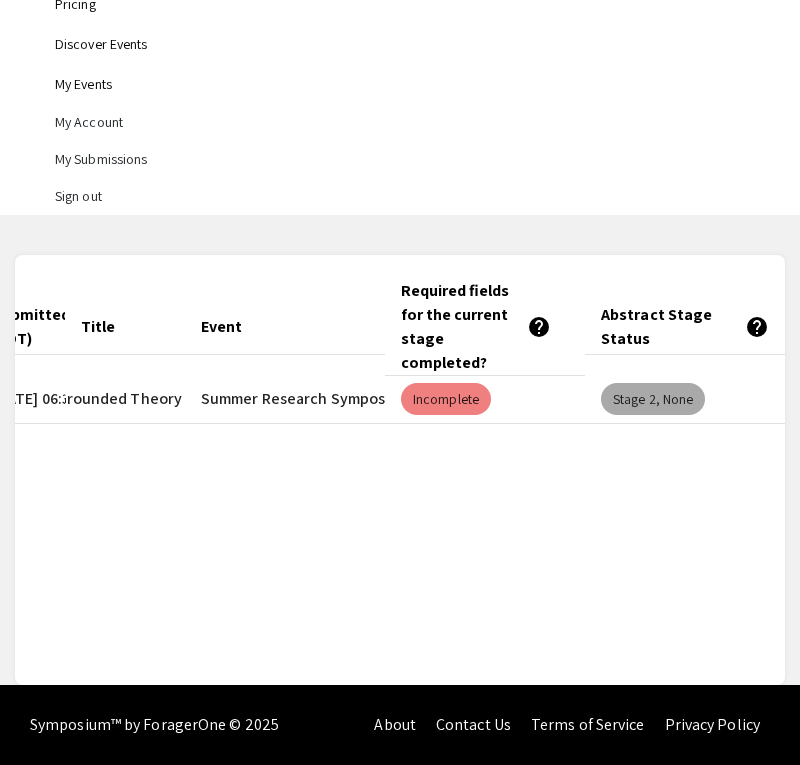 click on "Stage 2, None" at bounding box center (653, 399) 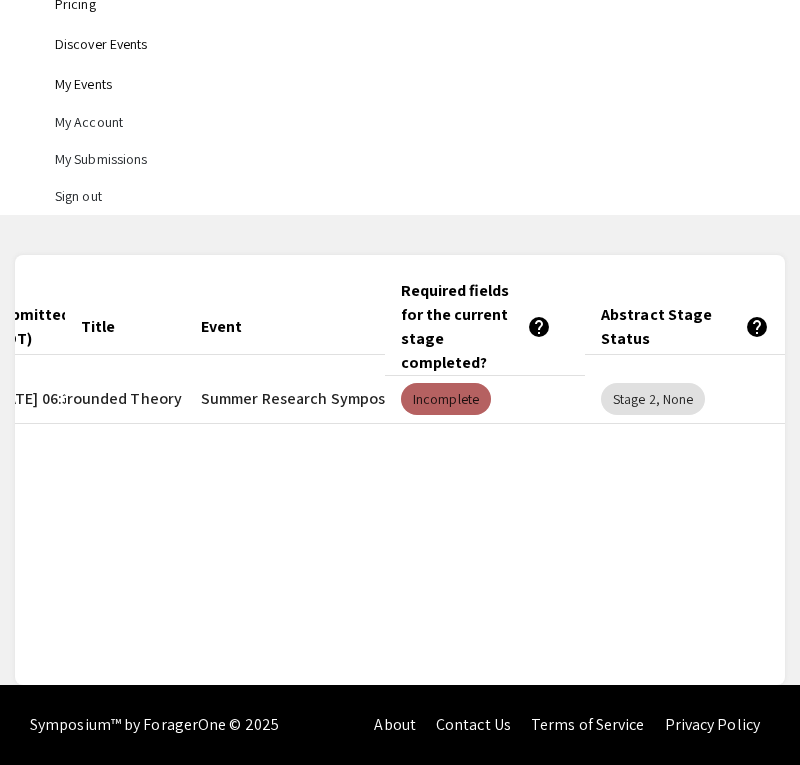 click on "Incomplete" at bounding box center [446, 399] 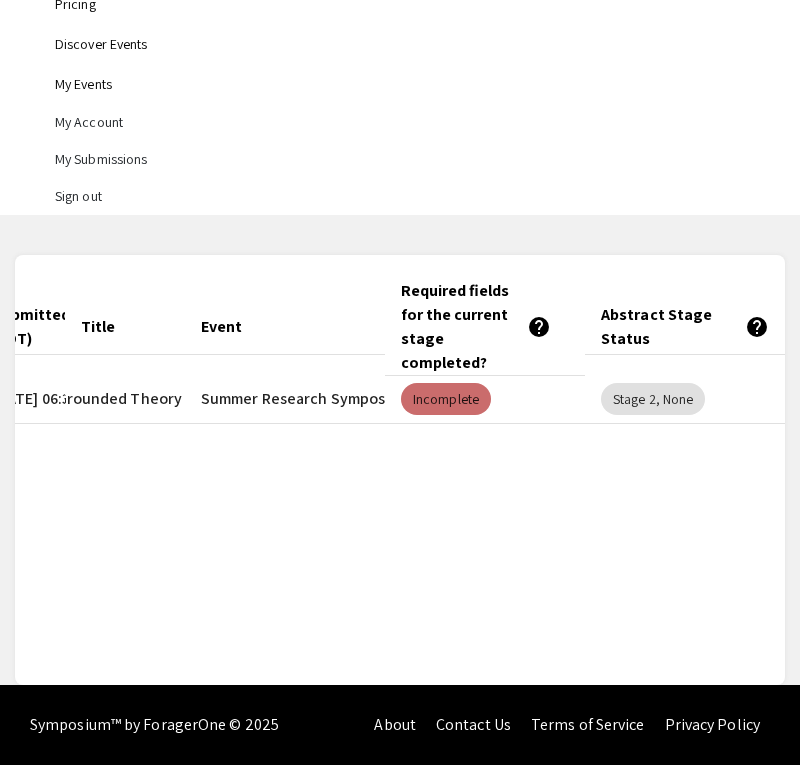 scroll, scrollTop: 0, scrollLeft: 0, axis: both 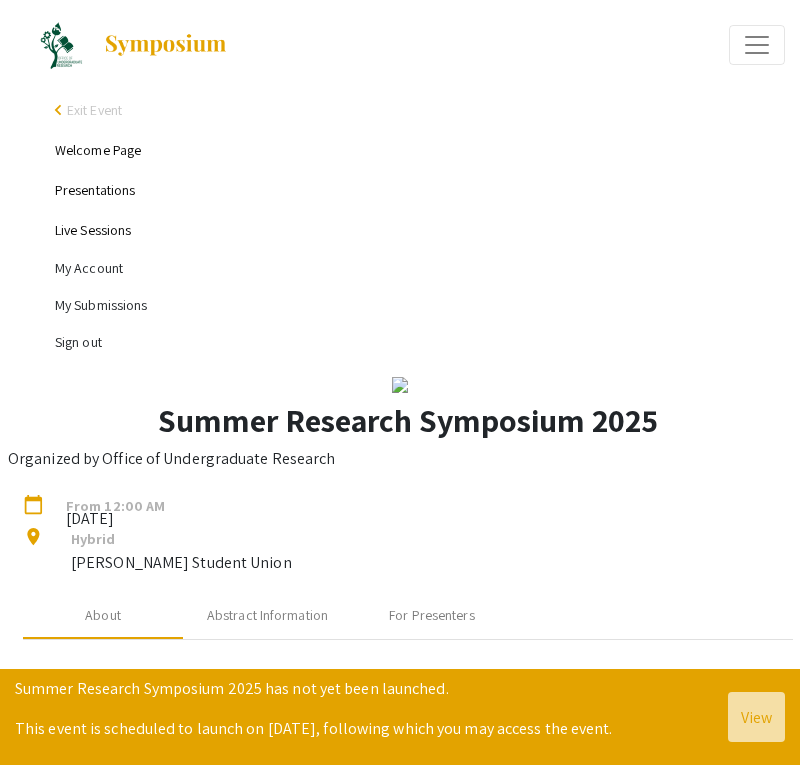 click on "My Submissions" at bounding box center [420, 305] 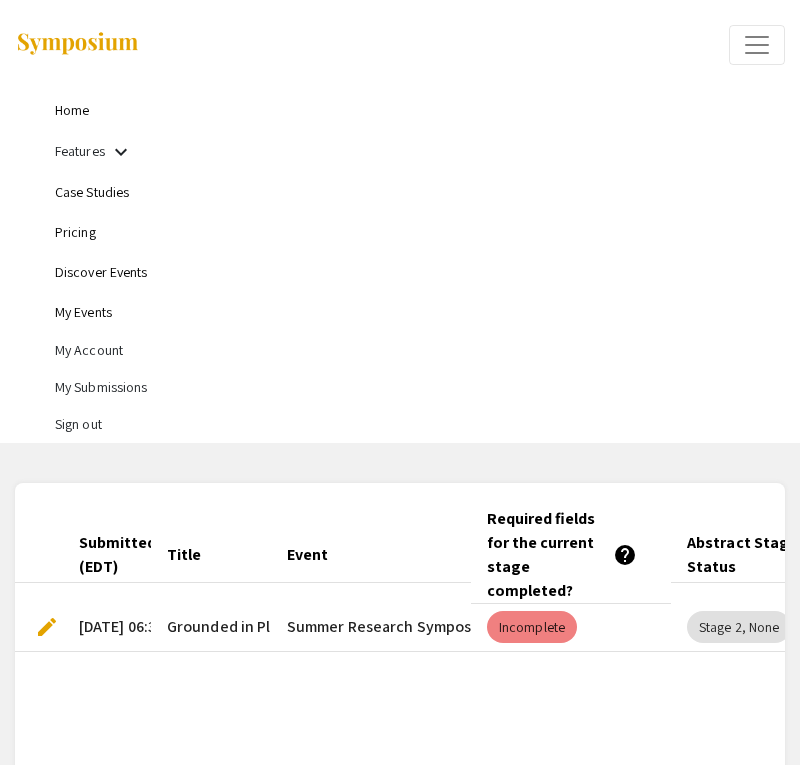 click on "edit" at bounding box center (39, 628) 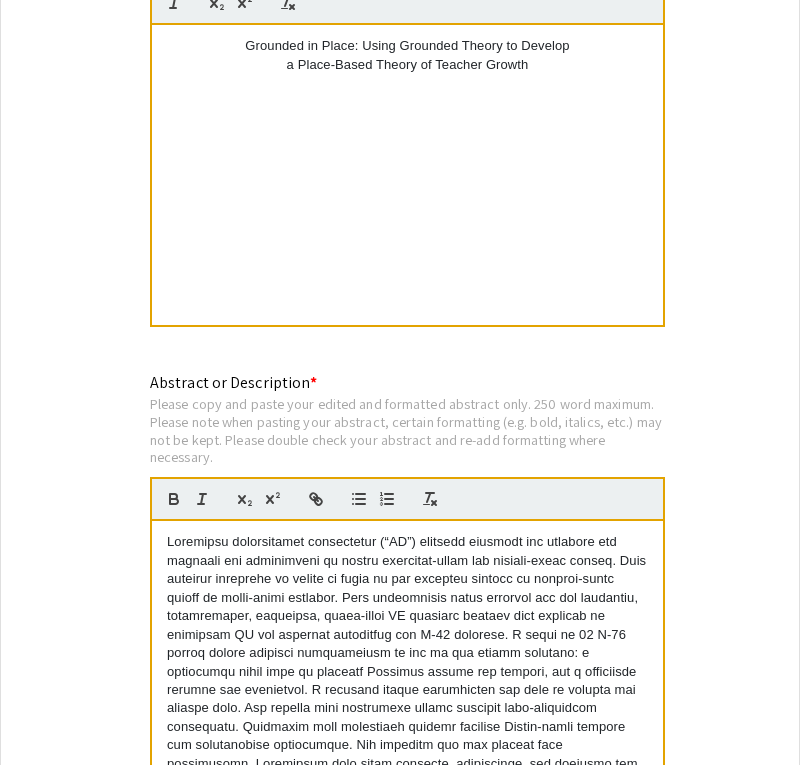 scroll, scrollTop: 2405, scrollLeft: 0, axis: vertical 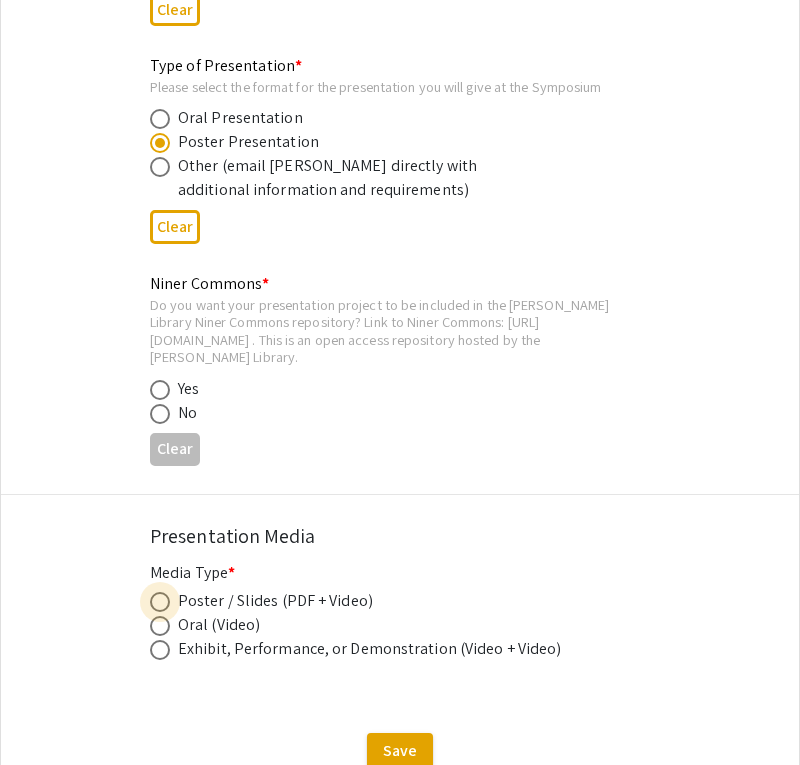 click at bounding box center (160, 602) 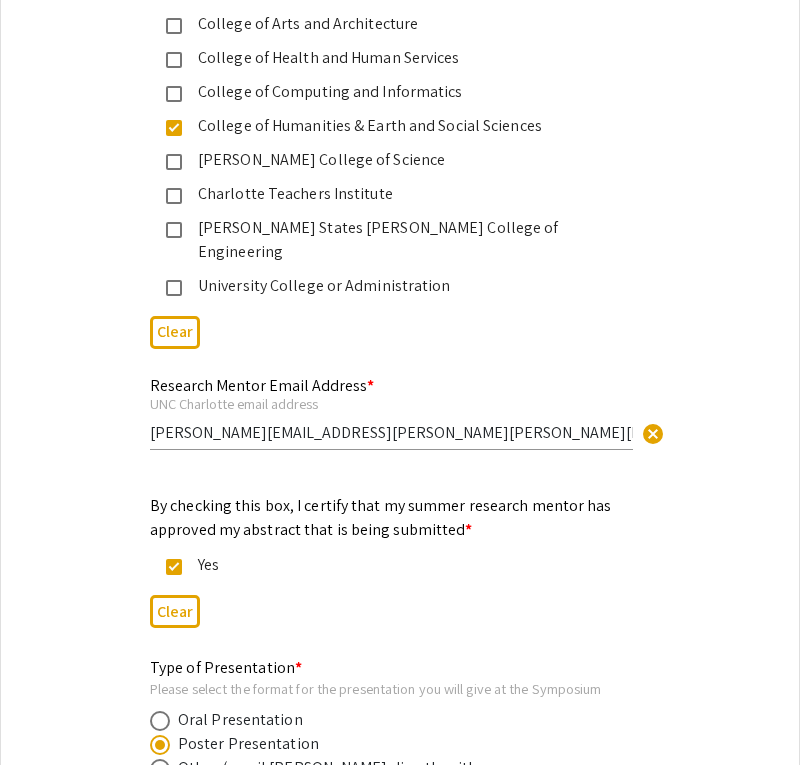 scroll, scrollTop: 3410, scrollLeft: 0, axis: vertical 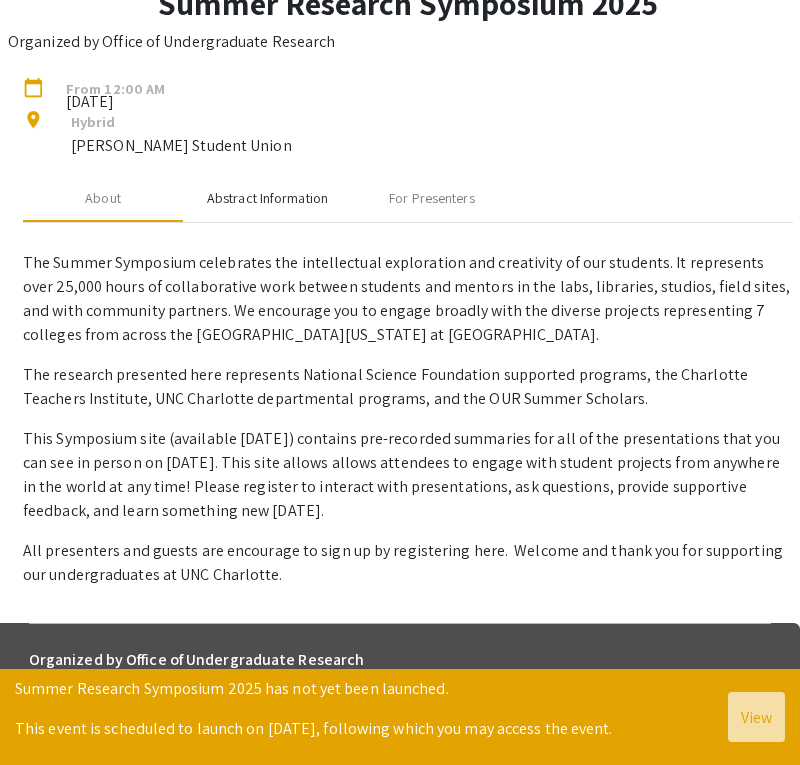 click on "Abstract Information" at bounding box center [267, 198] 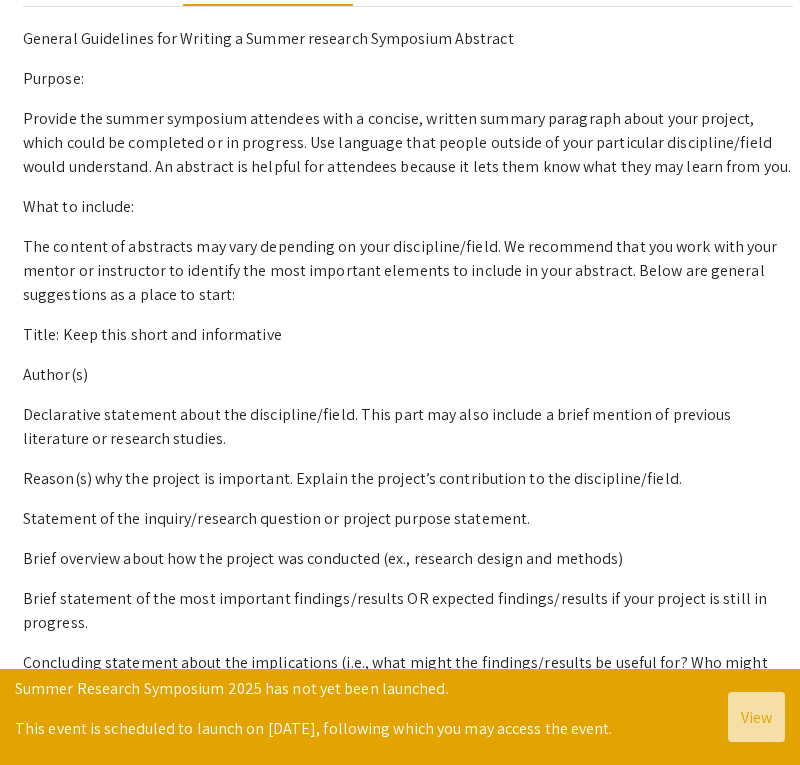 scroll, scrollTop: 621, scrollLeft: 0, axis: vertical 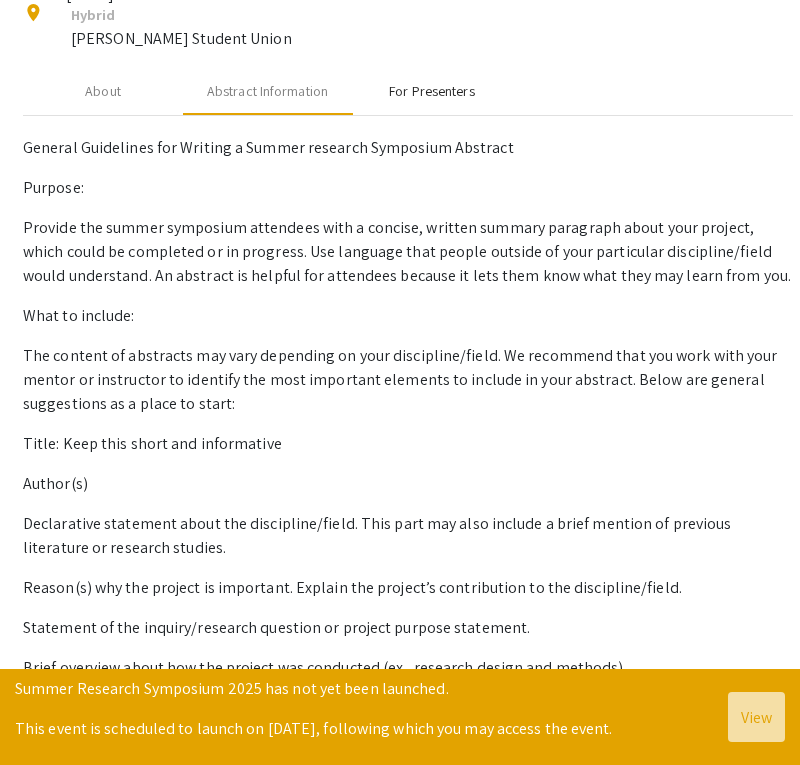 click on "For Presenters" at bounding box center [431, 91] 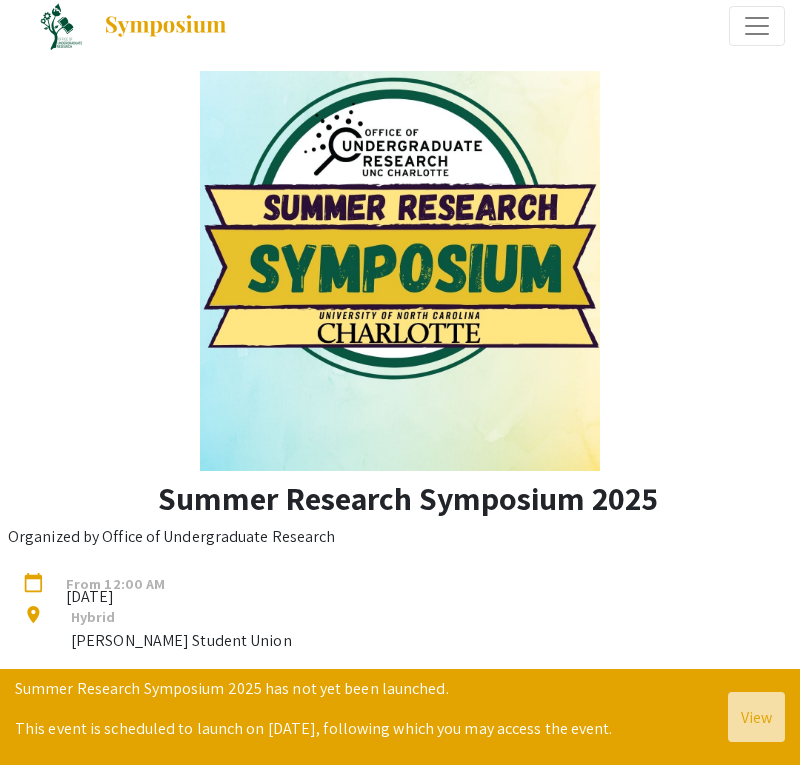 scroll, scrollTop: 0, scrollLeft: 0, axis: both 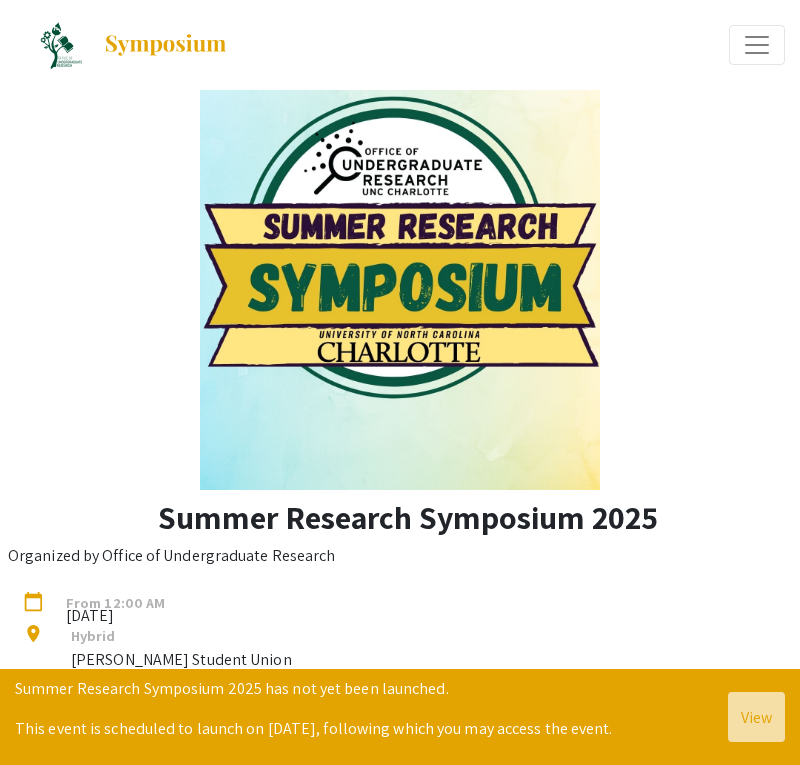 click at bounding box center [757, 45] 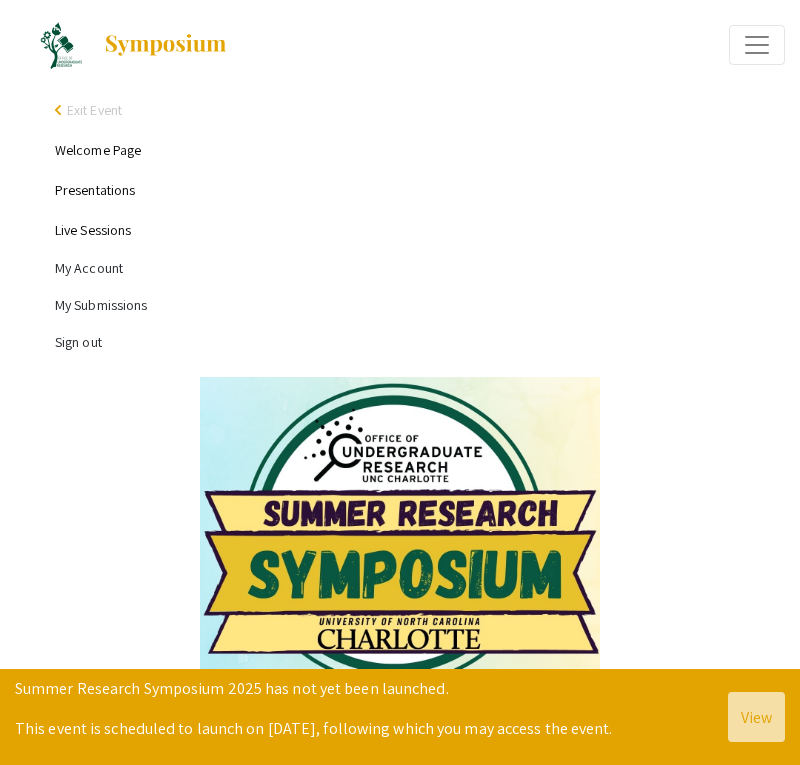 click on "My Submissions" at bounding box center [420, 305] 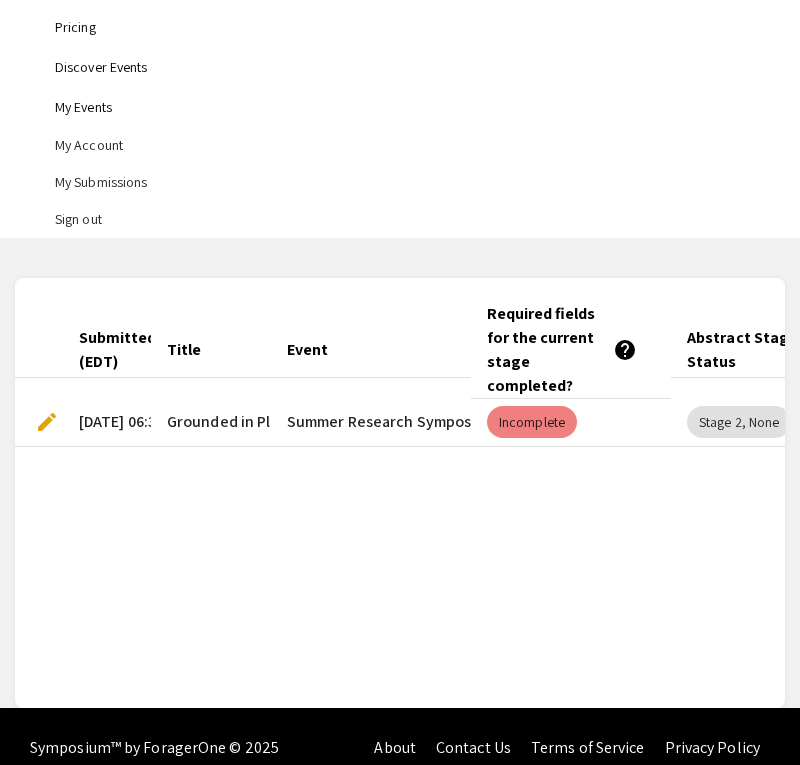 scroll, scrollTop: 229, scrollLeft: 0, axis: vertical 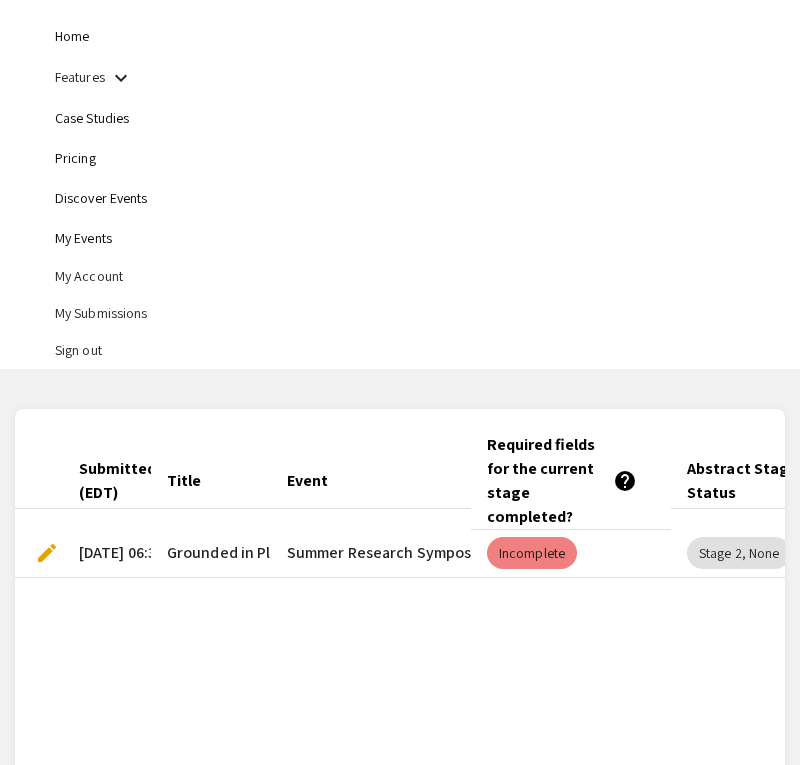 click on "Home" at bounding box center (420, 36) 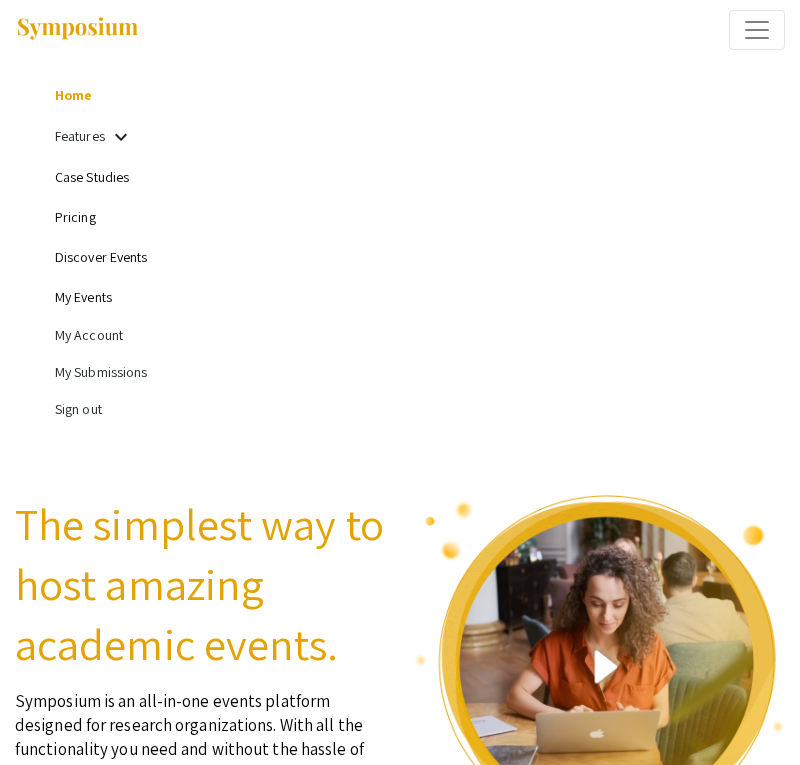scroll, scrollTop: 0, scrollLeft: 0, axis: both 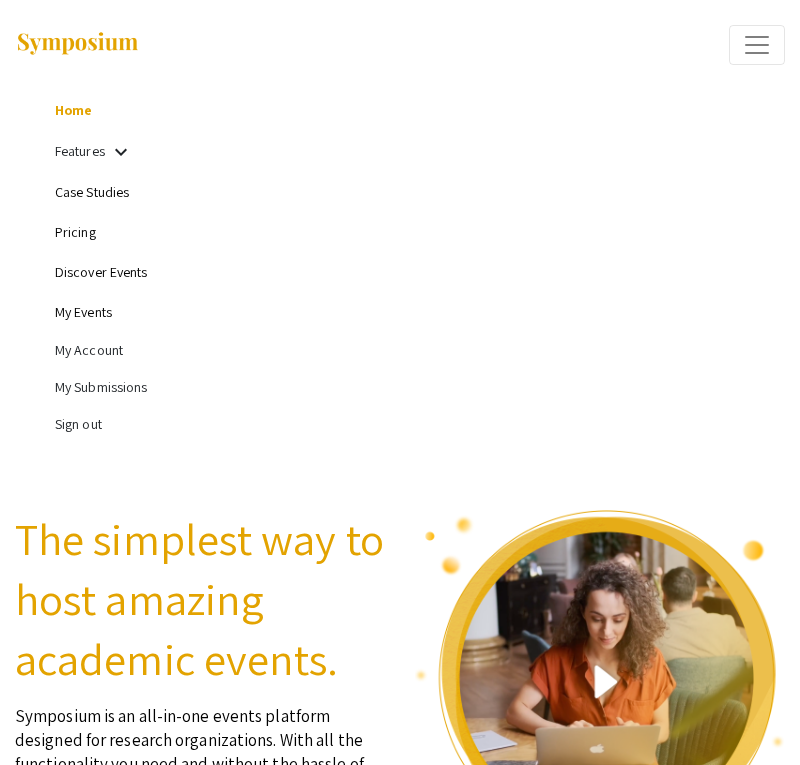 click on "My Account" at bounding box center (420, 350) 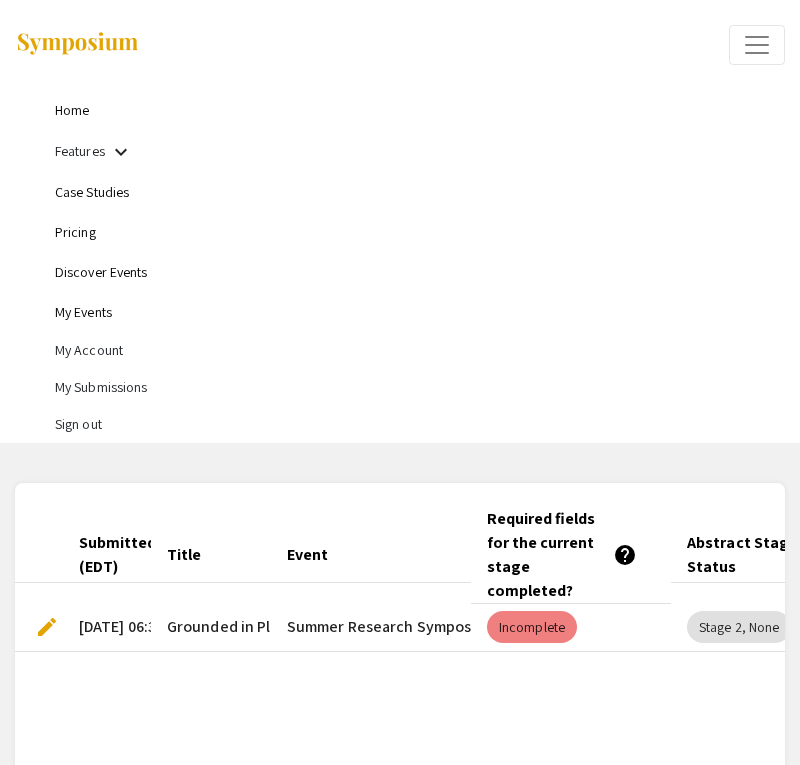scroll, scrollTop: 74, scrollLeft: 0, axis: vertical 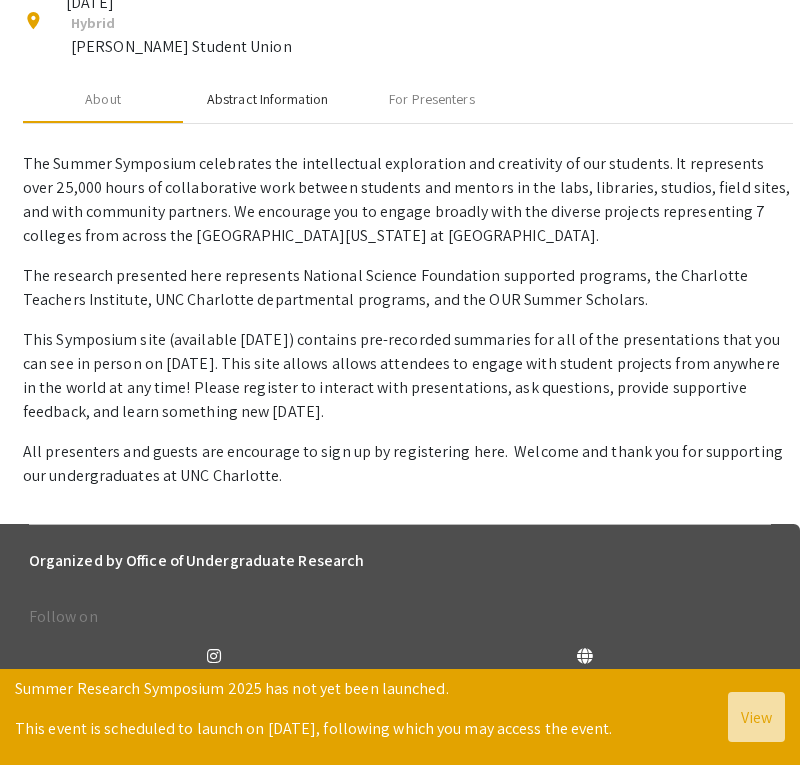 click on "Abstract Information" at bounding box center (267, 99) 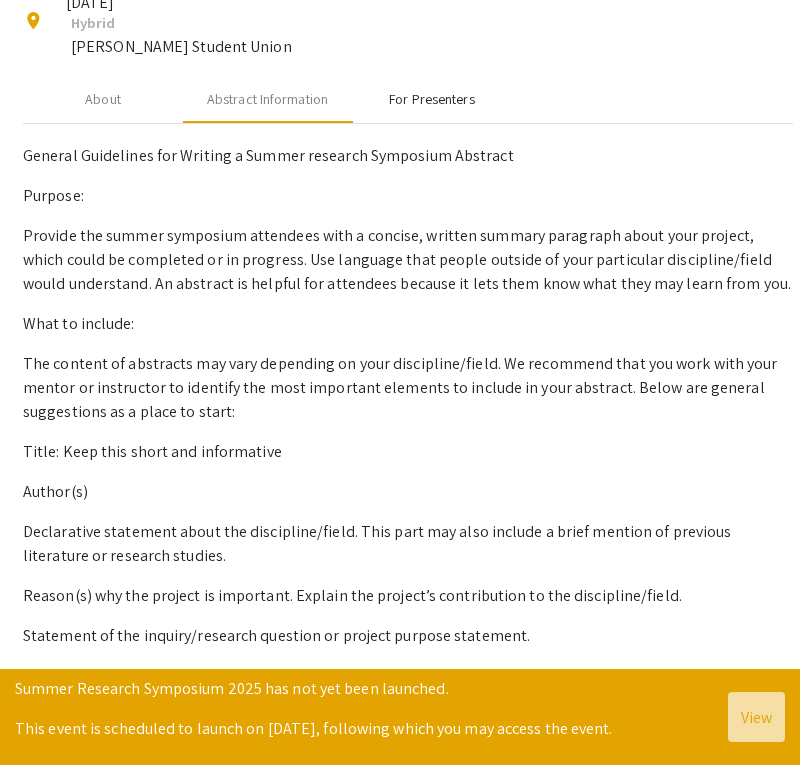 click on "For Presenters" at bounding box center (431, 99) 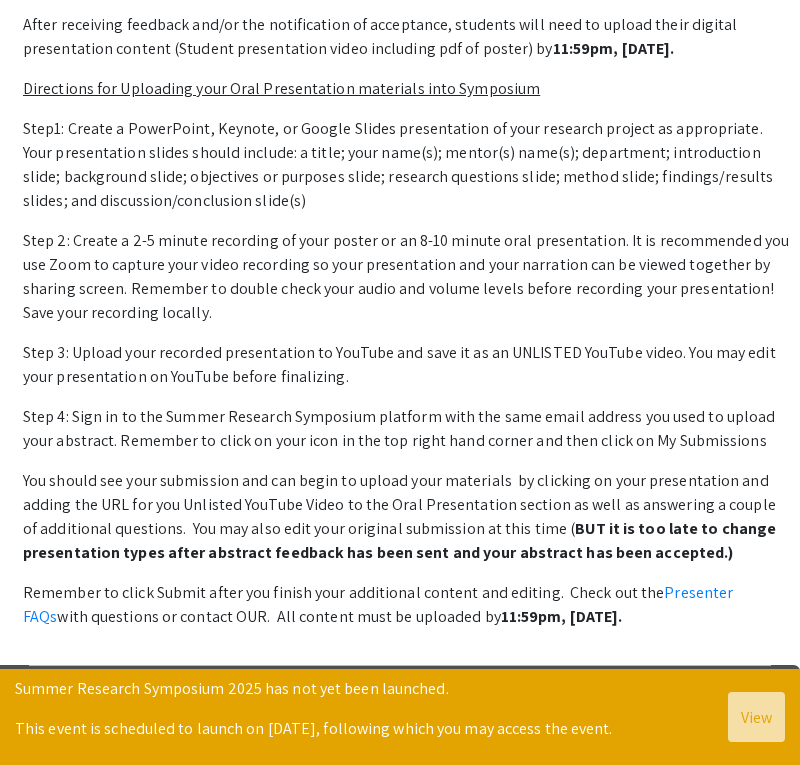 scroll, scrollTop: 1243, scrollLeft: 0, axis: vertical 